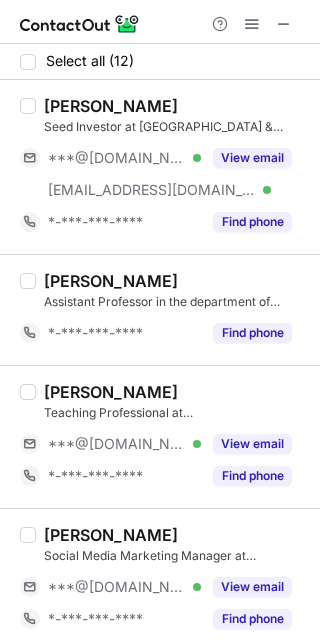 scroll, scrollTop: 0, scrollLeft: 0, axis: both 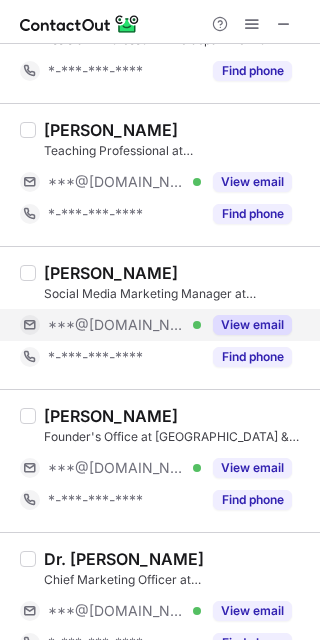 click on "***@gmail.com Verified" at bounding box center (110, 325) 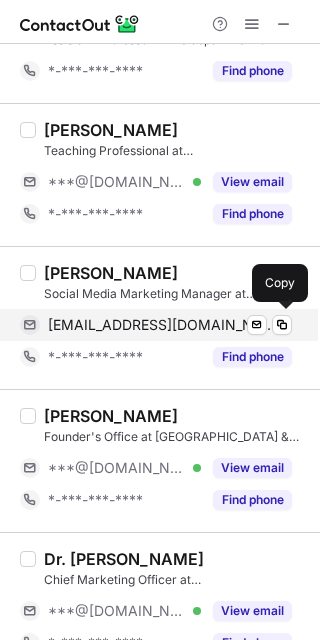 click on "srivastavshivangi506@gmail.com" at bounding box center (162, 325) 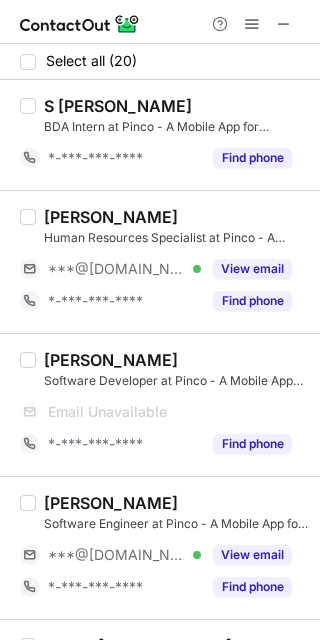 scroll, scrollTop: 0, scrollLeft: 0, axis: both 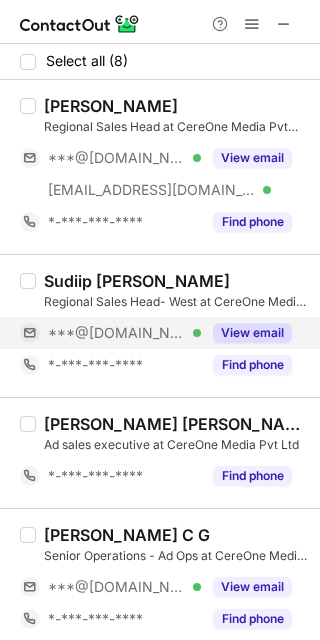 click on "***@[DOMAIN_NAME]" at bounding box center (117, 333) 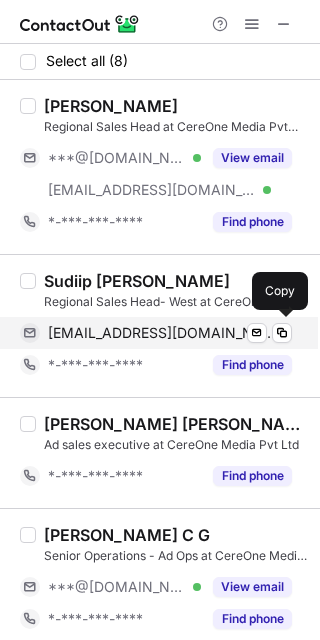 click on "[EMAIL_ADDRESS][DOMAIN_NAME]" at bounding box center (162, 333) 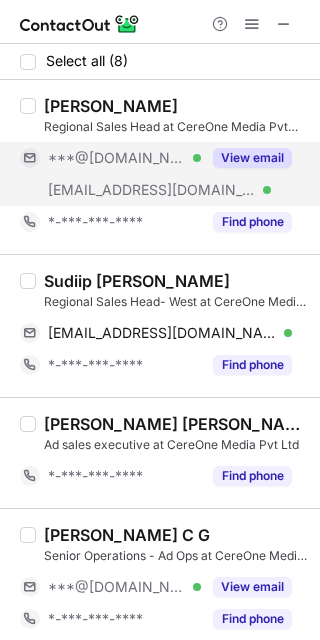 click on "***@[DOMAIN_NAME]" at bounding box center (117, 158) 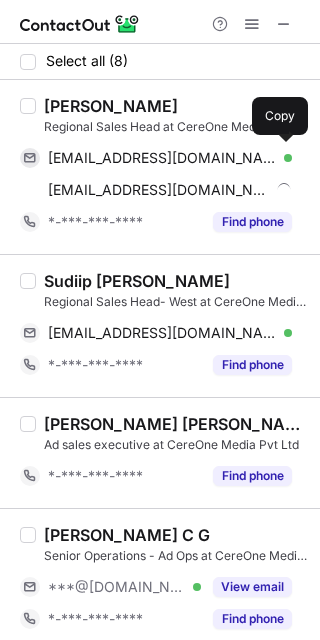 click on "sai3009@gmail.com" at bounding box center (162, 158) 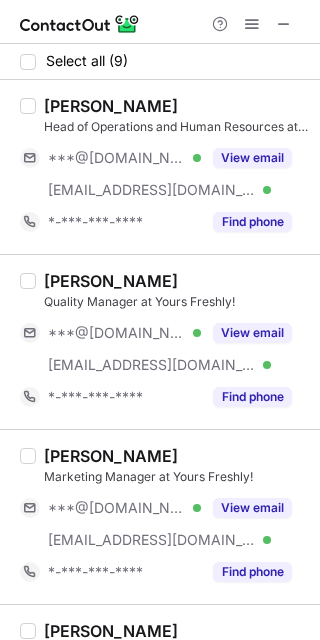 scroll, scrollTop: 0, scrollLeft: 0, axis: both 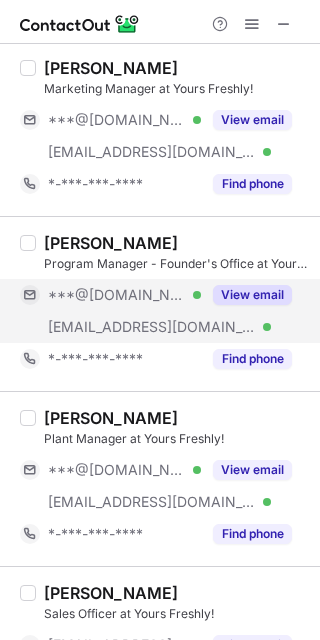 click on "***@gmail.com Verified" at bounding box center (110, 295) 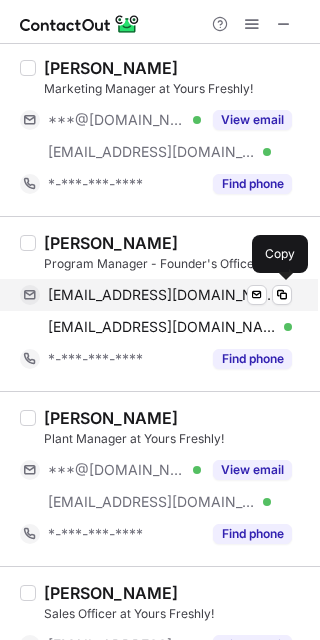 click on "bhuibharaarti@gmail.com Verified Send email Copy" at bounding box center (156, 295) 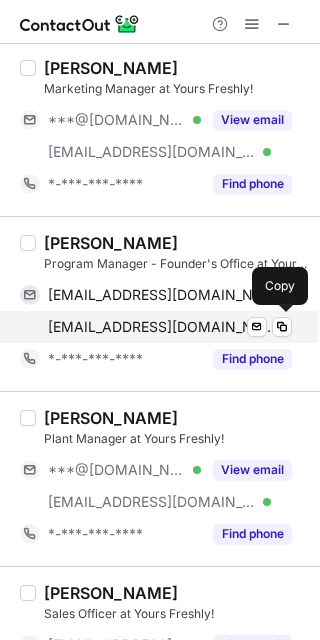 click on "aarti@yoursfreshly.in" at bounding box center [162, 327] 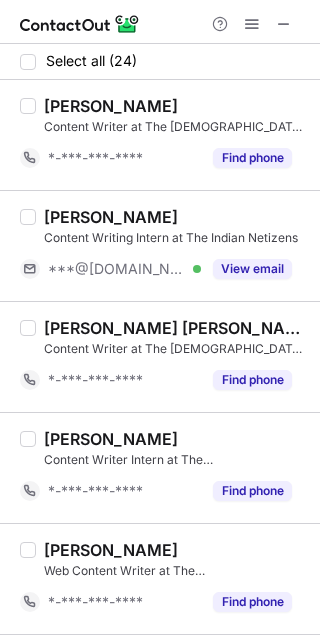scroll, scrollTop: 0, scrollLeft: 0, axis: both 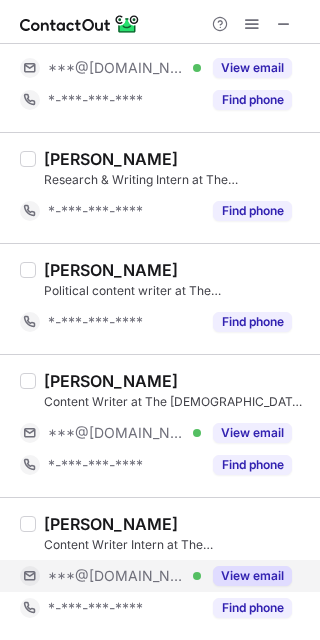 click on "***@[DOMAIN_NAME]" at bounding box center (117, 576) 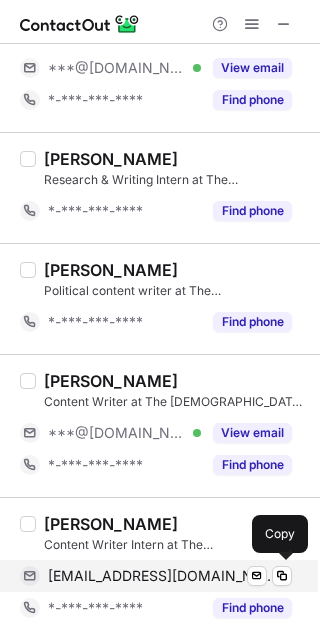click on "madhuridhote20@gmail.com" at bounding box center (162, 576) 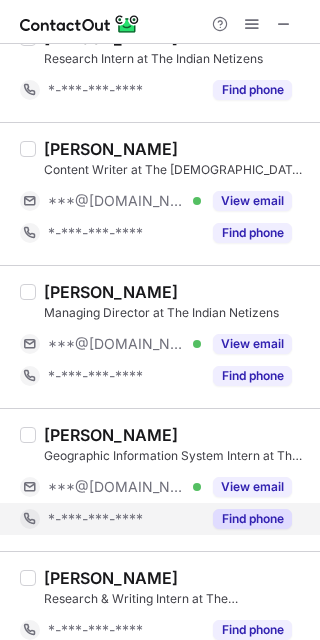 scroll, scrollTop: 1961, scrollLeft: 0, axis: vertical 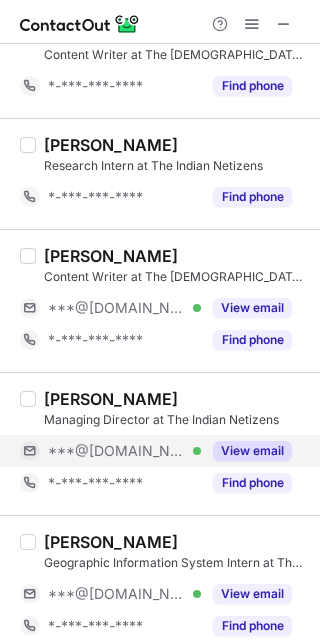 click on "***@[DOMAIN_NAME]" at bounding box center (117, 451) 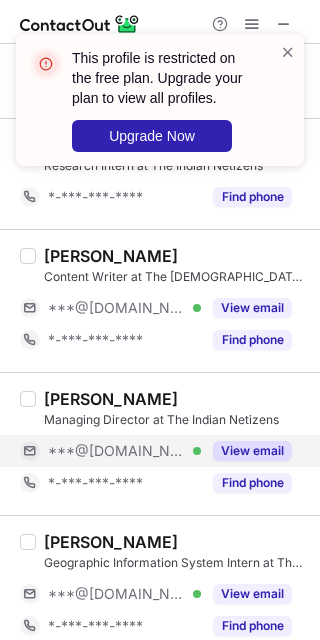 click on "***@[DOMAIN_NAME]" at bounding box center [117, 451] 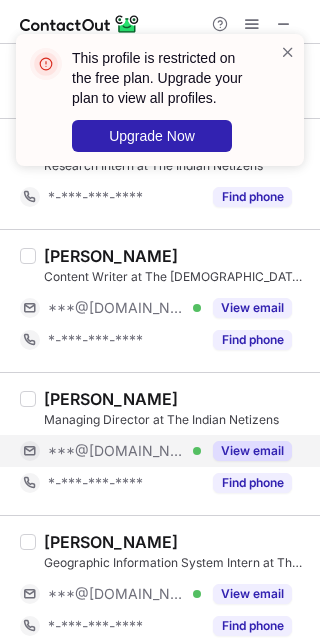 click on "***@[DOMAIN_NAME]" at bounding box center [117, 451] 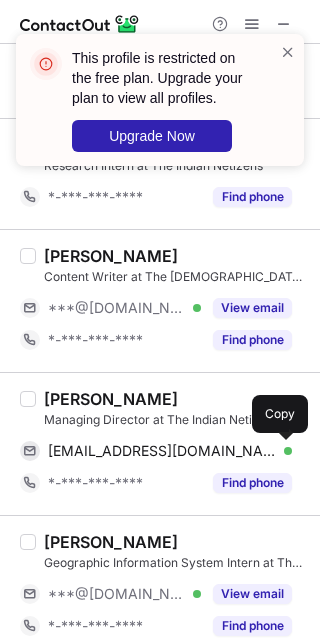 click on "rishabhkhatri202@gmail.com" at bounding box center (162, 451) 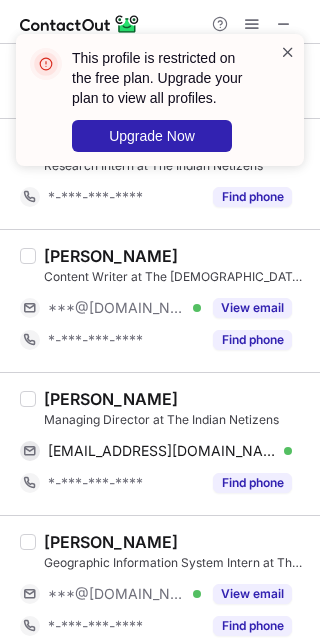 click at bounding box center (288, 52) 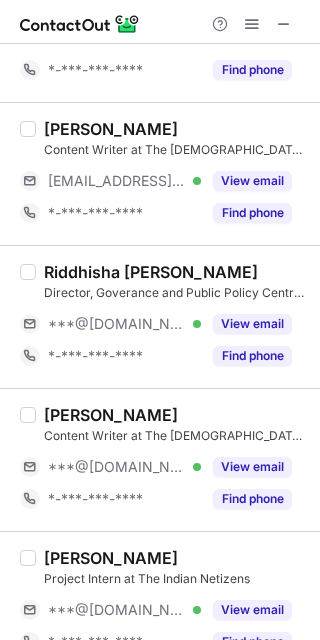 scroll, scrollTop: 1161, scrollLeft: 0, axis: vertical 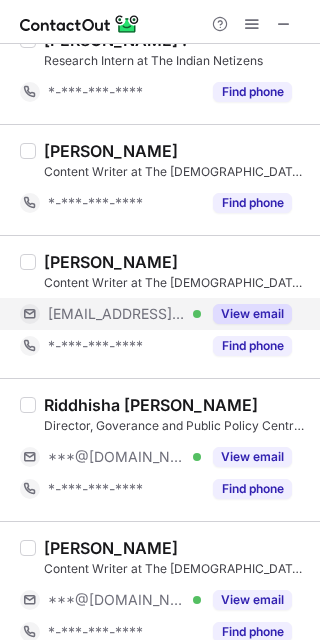 click on "***@hindustanmedia.com" at bounding box center (117, 314) 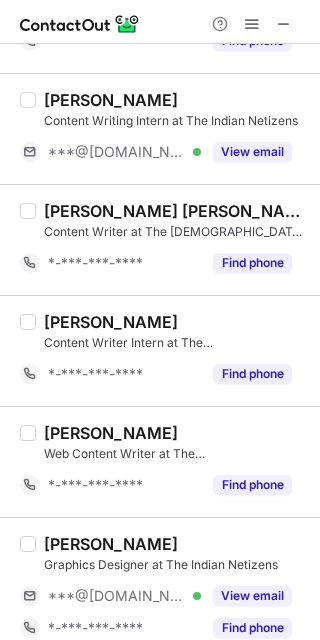 scroll, scrollTop: 266, scrollLeft: 0, axis: vertical 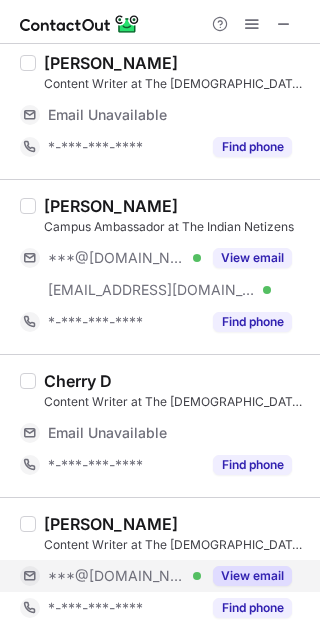 click on "***@[DOMAIN_NAME]" at bounding box center [117, 576] 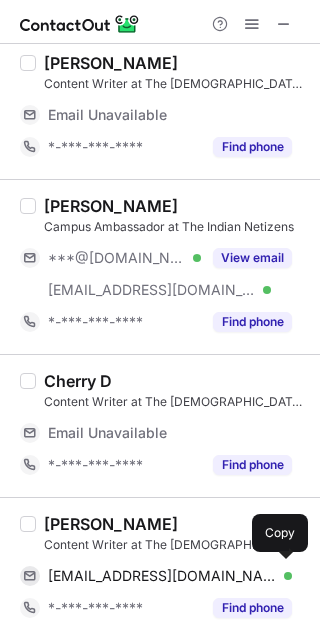 click on "[EMAIL_ADDRESS][DOMAIN_NAME]" at bounding box center (162, 576) 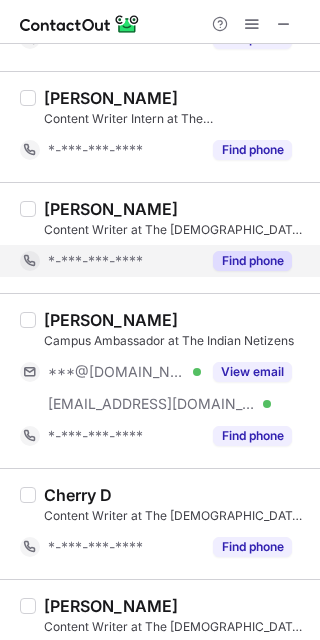 scroll, scrollTop: 2537, scrollLeft: 0, axis: vertical 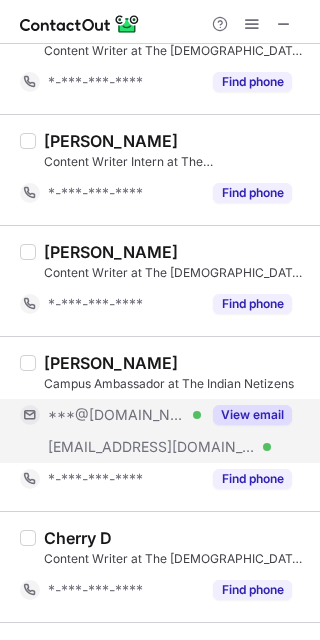 click on "***@[DOMAIN_NAME] Verified" at bounding box center (110, 415) 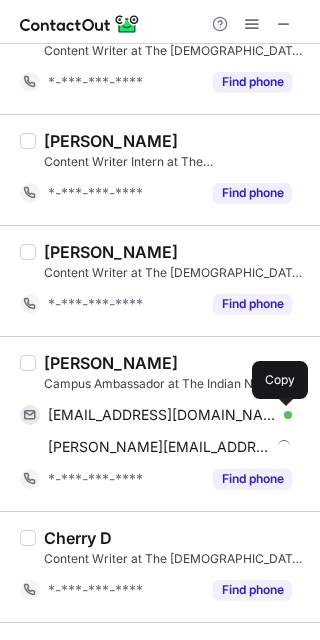click on "[EMAIL_ADDRESS][DOMAIN_NAME] Verified Send email Copy" at bounding box center (156, 415) 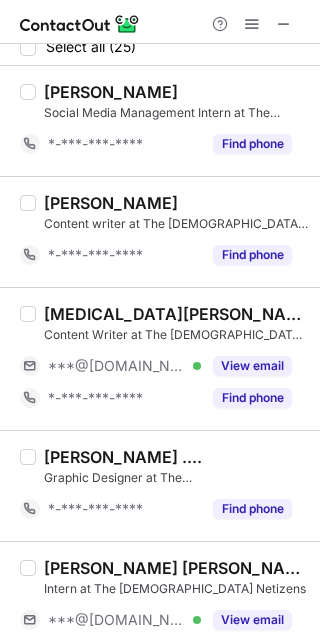 scroll, scrollTop: 4, scrollLeft: 0, axis: vertical 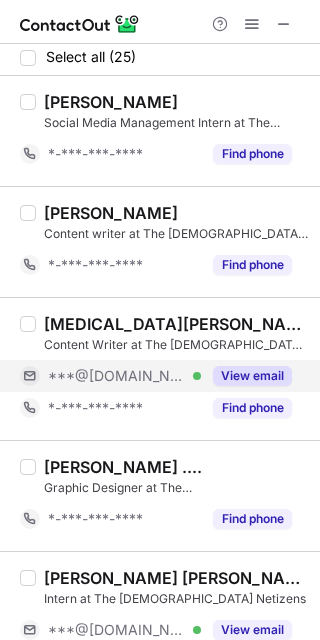 click on "***@[DOMAIN_NAME]" at bounding box center [117, 376] 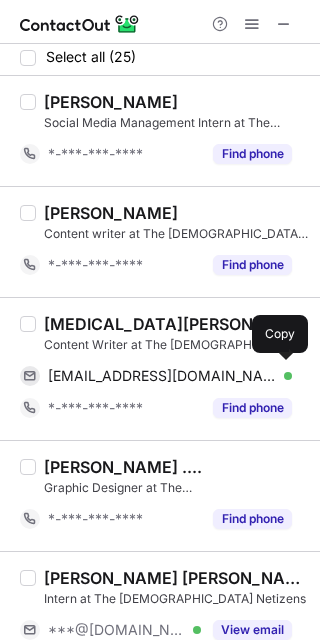 click on "[EMAIL_ADDRESS][DOMAIN_NAME]" at bounding box center (162, 376) 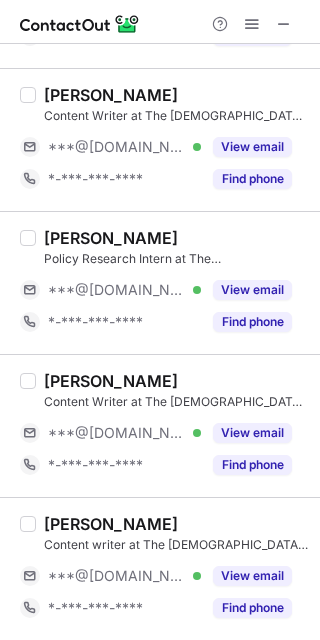 scroll, scrollTop: 3086, scrollLeft: 0, axis: vertical 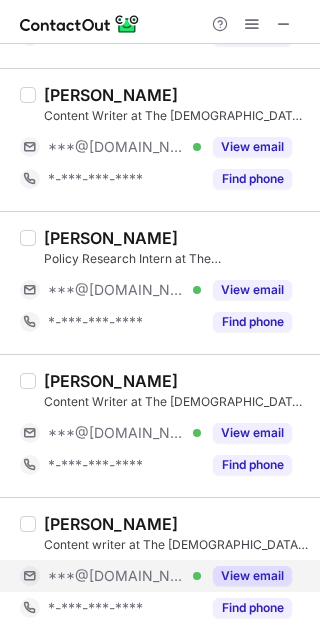 click on "***@[DOMAIN_NAME] Verified" at bounding box center [110, 576] 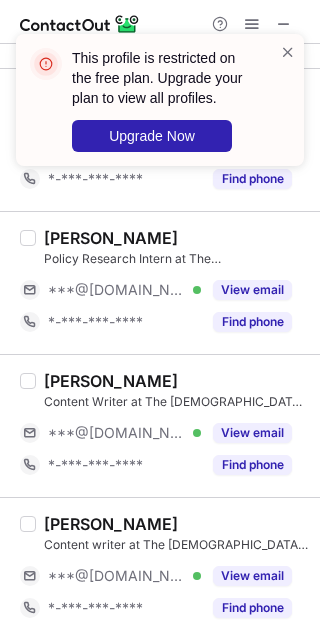 scroll, scrollTop: 2766, scrollLeft: 0, axis: vertical 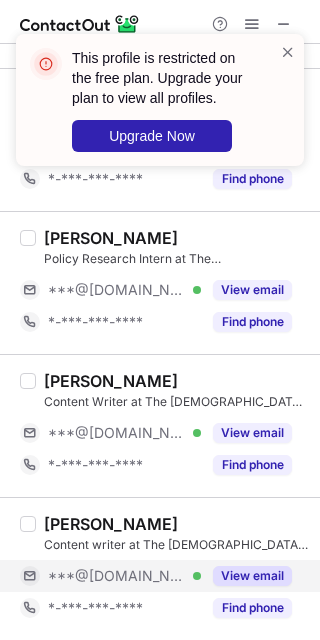 click on "***@[DOMAIN_NAME]" at bounding box center (117, 576) 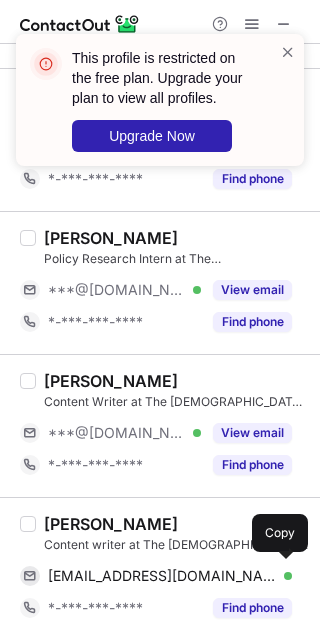 click on "[EMAIL_ADDRESS][DOMAIN_NAME]" at bounding box center [162, 576] 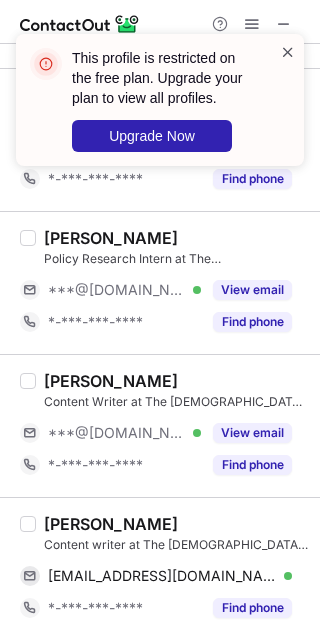 click at bounding box center [288, 52] 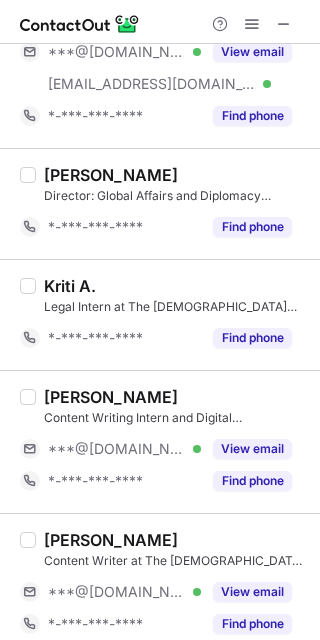 scroll, scrollTop: 2233, scrollLeft: 0, axis: vertical 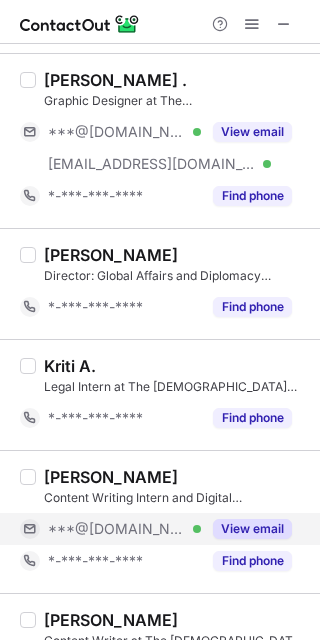 click on "***@[DOMAIN_NAME]" at bounding box center [117, 529] 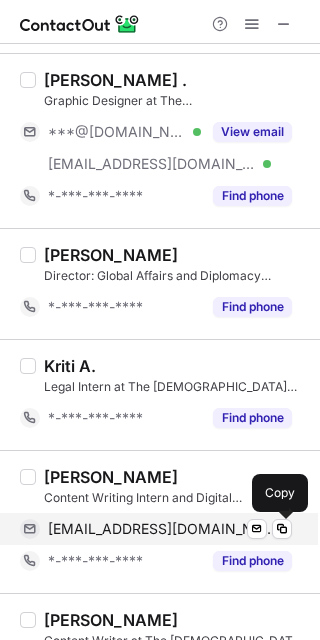 click on "[EMAIL_ADDRESS][DOMAIN_NAME]" at bounding box center [162, 529] 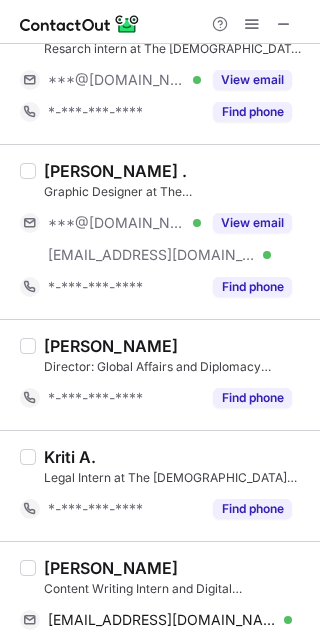scroll, scrollTop: 2100, scrollLeft: 0, axis: vertical 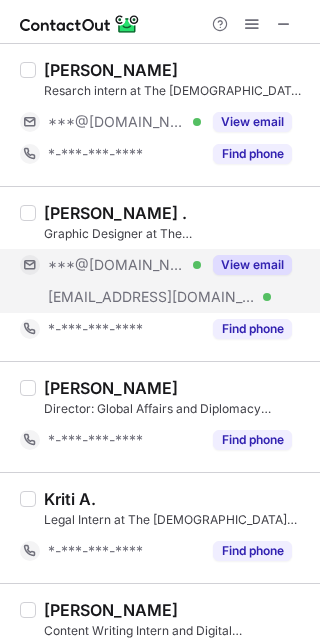 click on "***@[DOMAIN_NAME]" at bounding box center [117, 265] 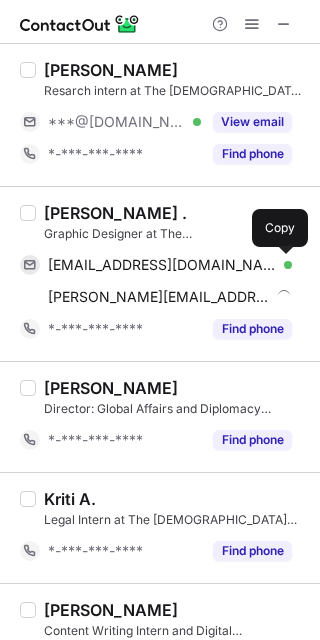 click on "[EMAIL_ADDRESS][DOMAIN_NAME]" at bounding box center (162, 265) 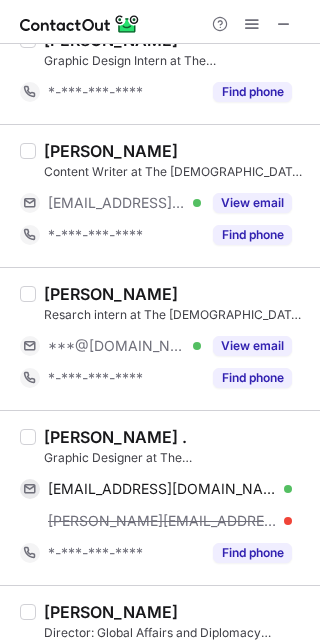 scroll, scrollTop: 1833, scrollLeft: 0, axis: vertical 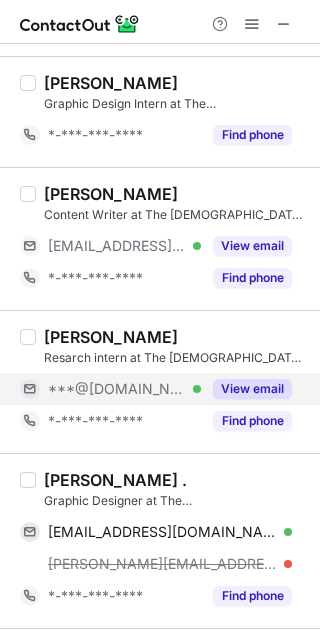 click on "***@[DOMAIN_NAME] Verified" at bounding box center (110, 389) 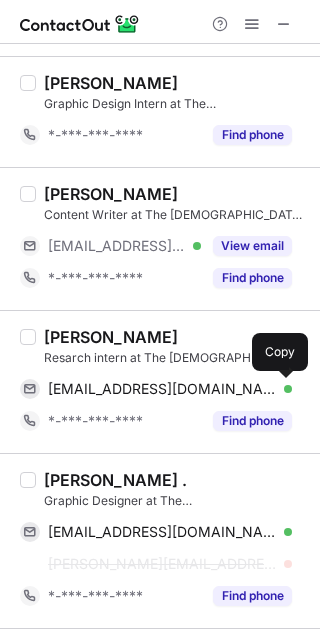 click on "[EMAIL_ADDRESS][DOMAIN_NAME]" at bounding box center [162, 389] 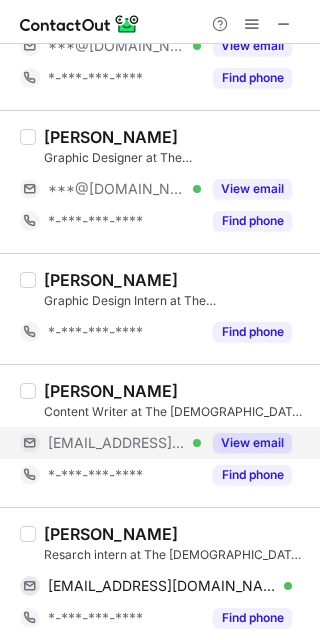 scroll, scrollTop: 1700, scrollLeft: 0, axis: vertical 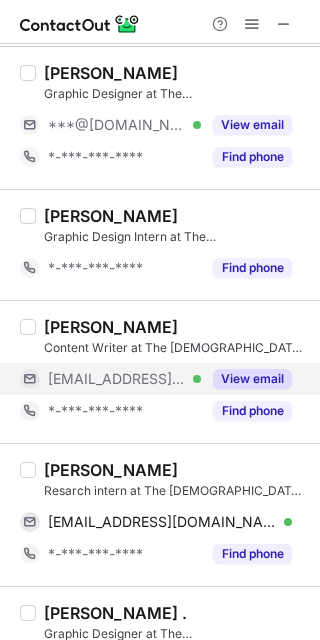 click on "[EMAIL_ADDRESS][DOMAIN_NAME]" at bounding box center [117, 379] 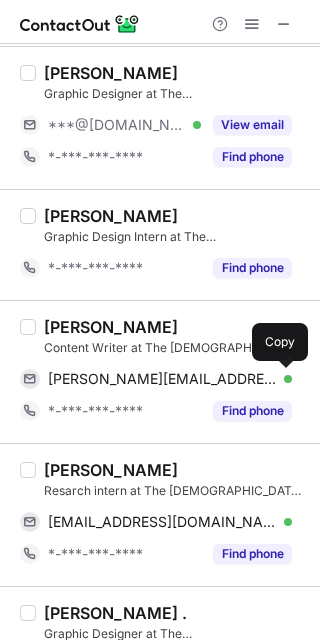 click on "[PERSON_NAME][EMAIL_ADDRESS][DOMAIN_NAME]" at bounding box center [162, 379] 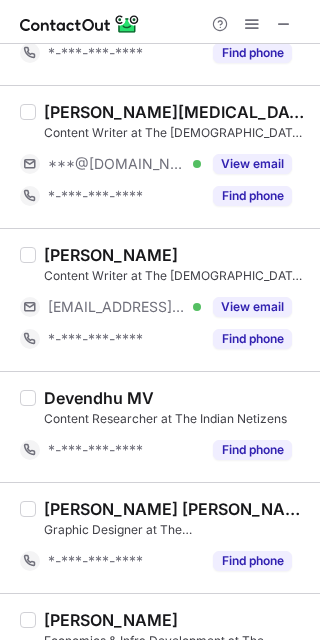 scroll, scrollTop: 233, scrollLeft: 0, axis: vertical 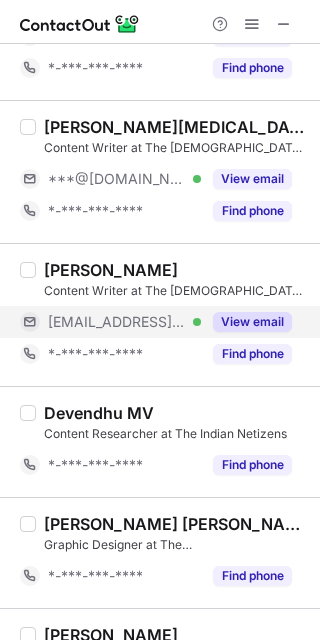 click on "[EMAIL_ADDRESS][DOMAIN_NAME]" at bounding box center [117, 322] 